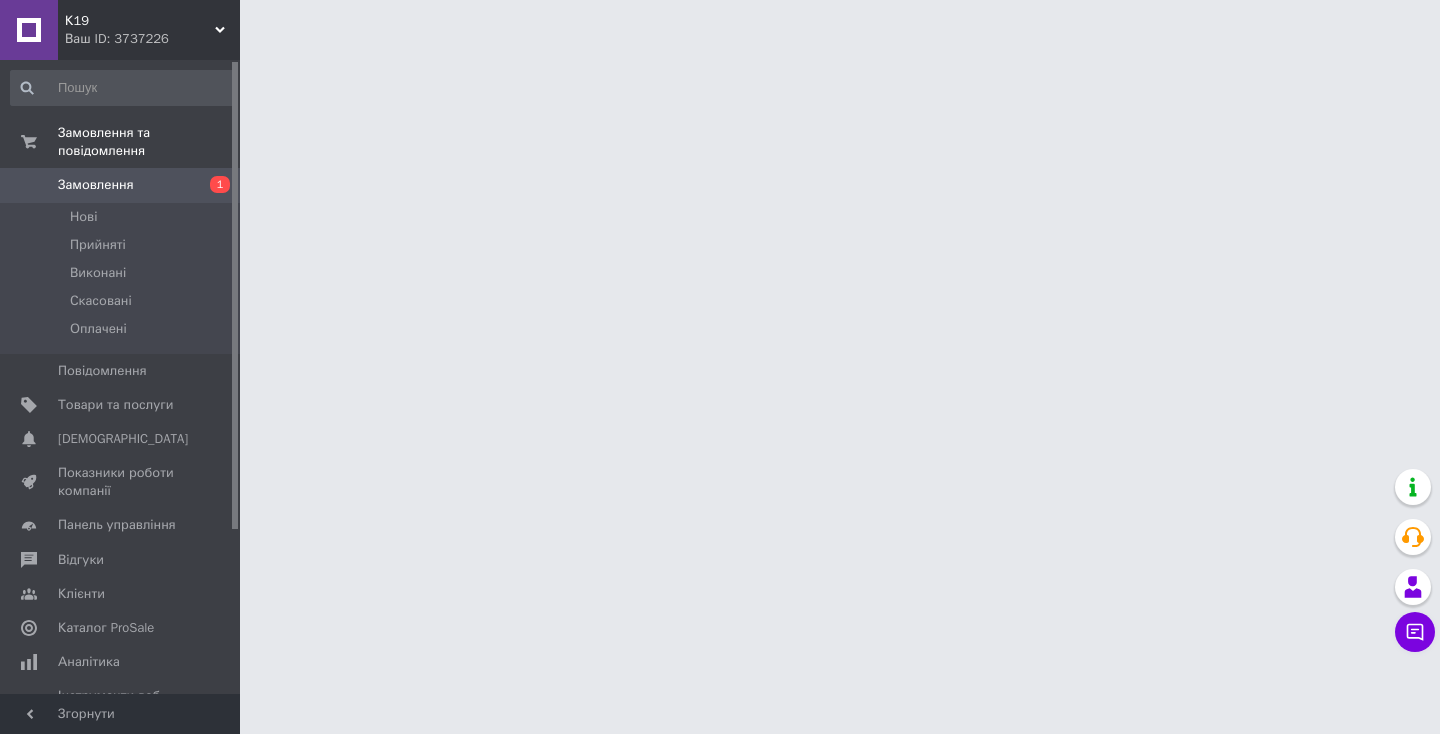scroll, scrollTop: 0, scrollLeft: 0, axis: both 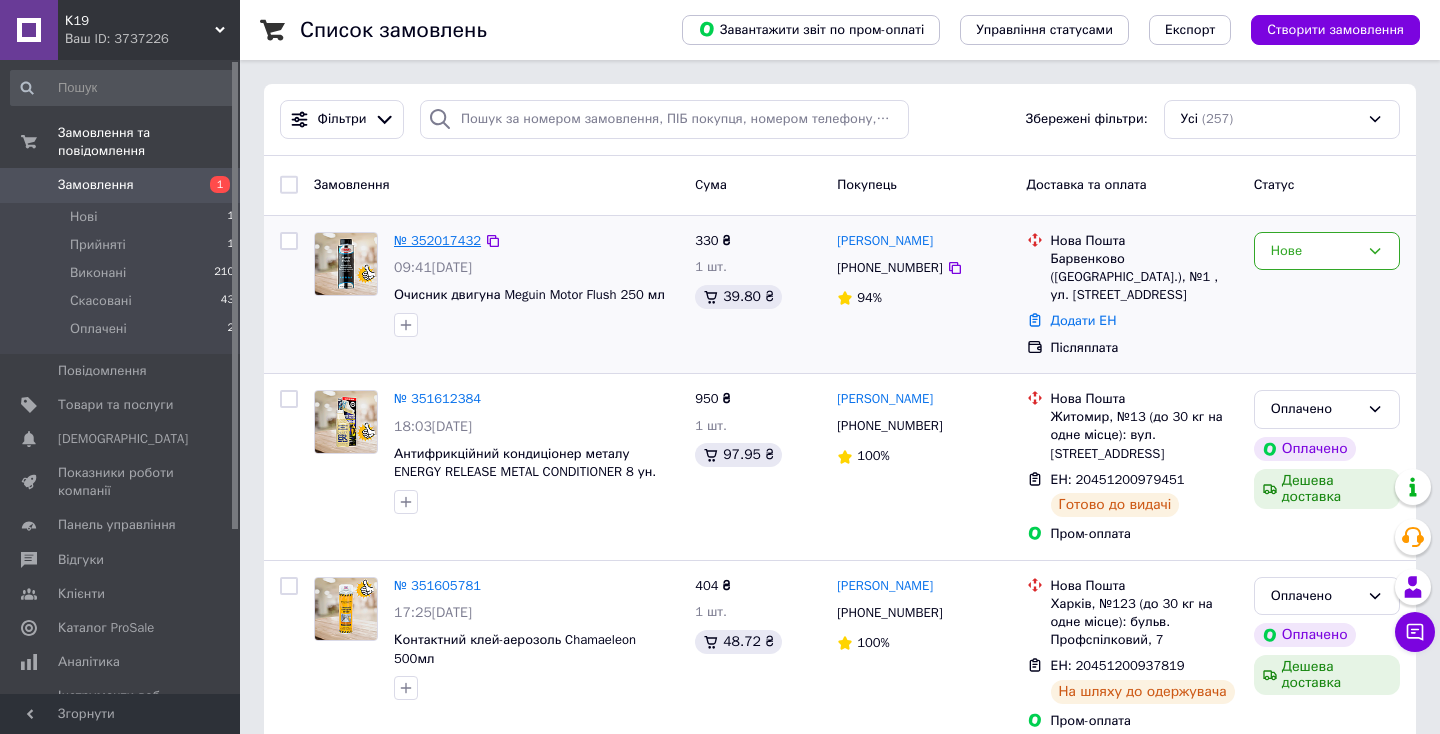 click on "№ 352017432" at bounding box center (437, 240) 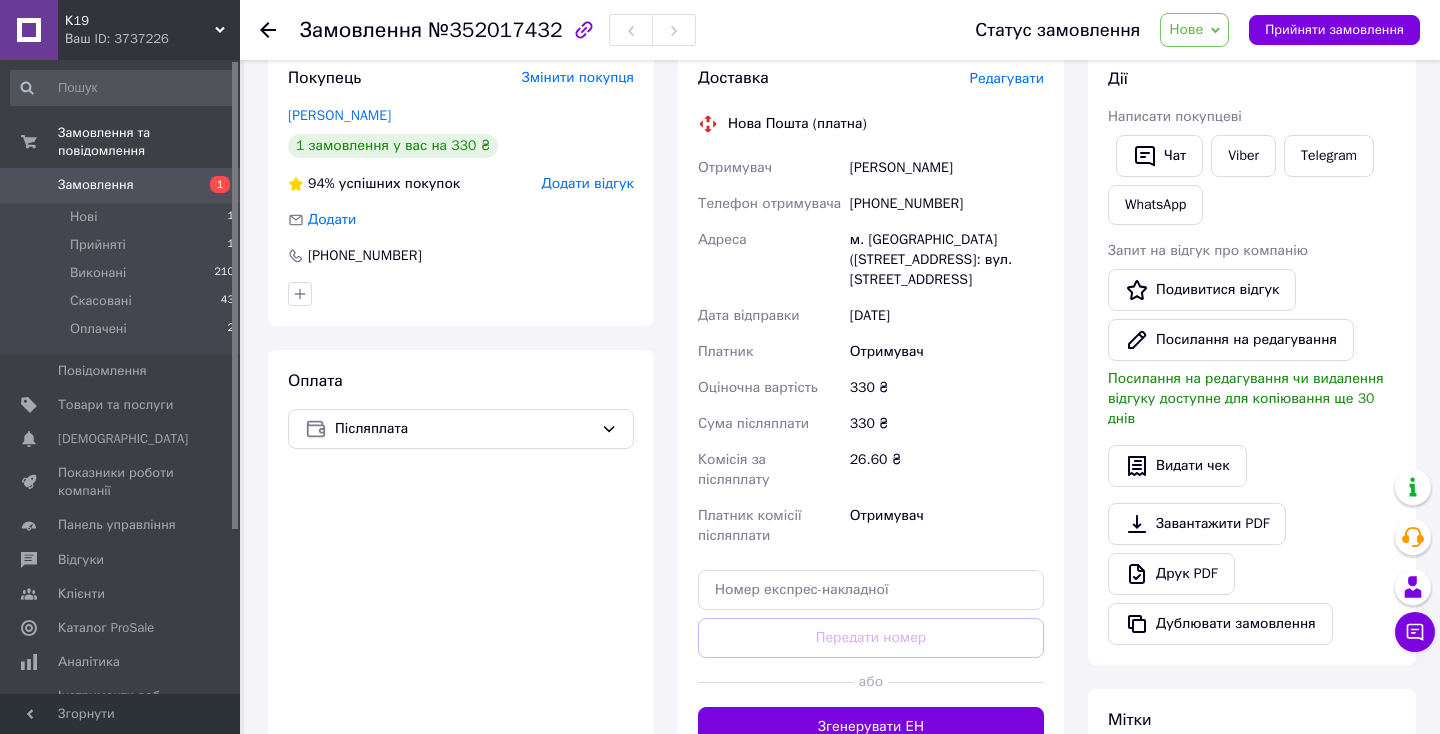 scroll, scrollTop: 125, scrollLeft: 0, axis: vertical 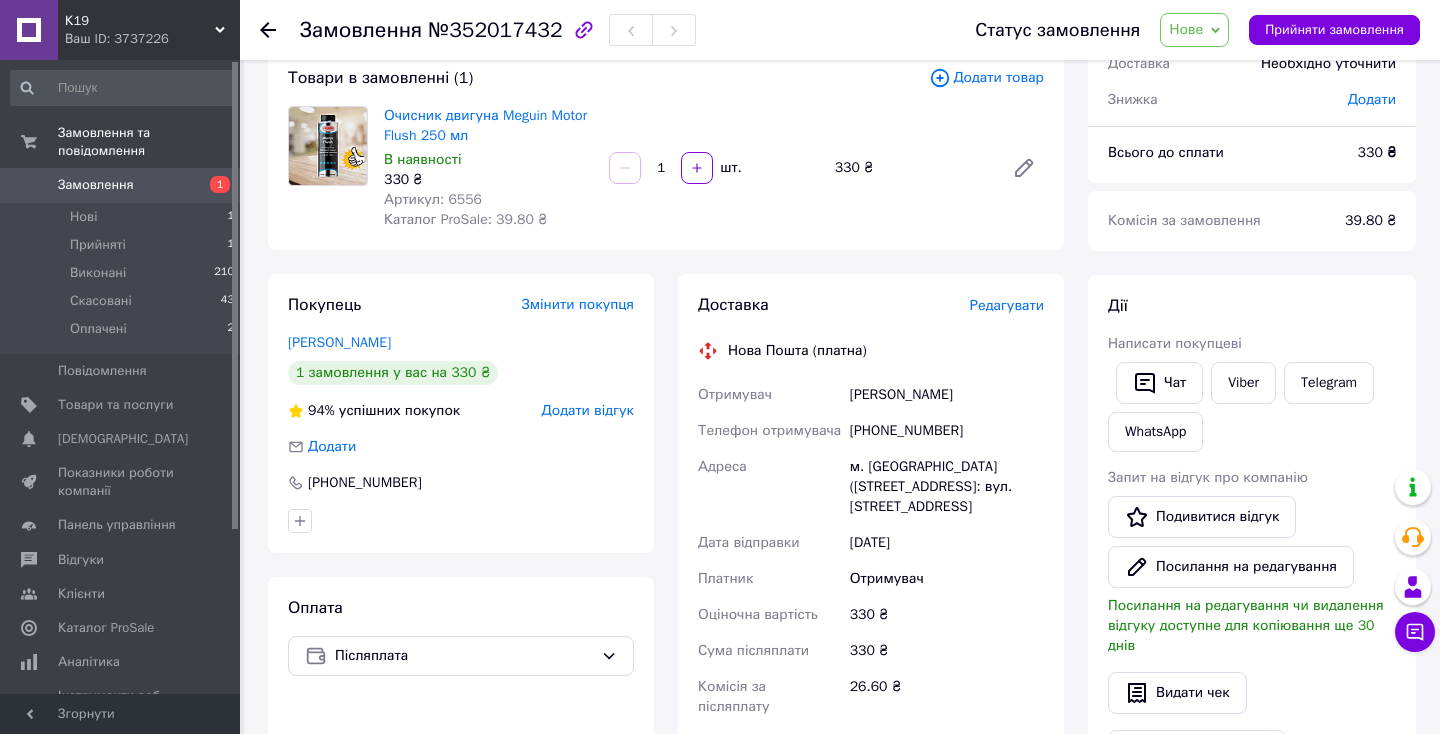 click on "Редагувати" at bounding box center [1007, 305] 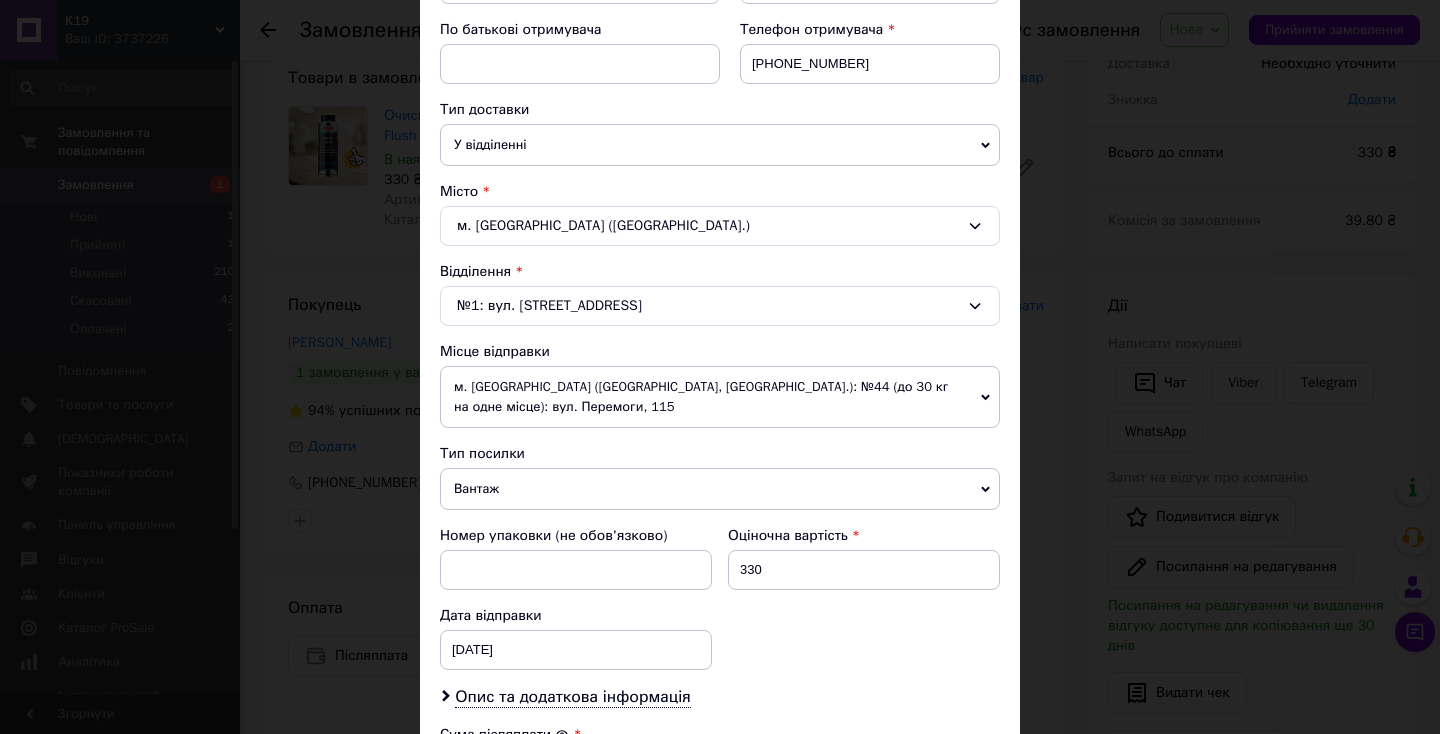 scroll, scrollTop: 379, scrollLeft: 0, axis: vertical 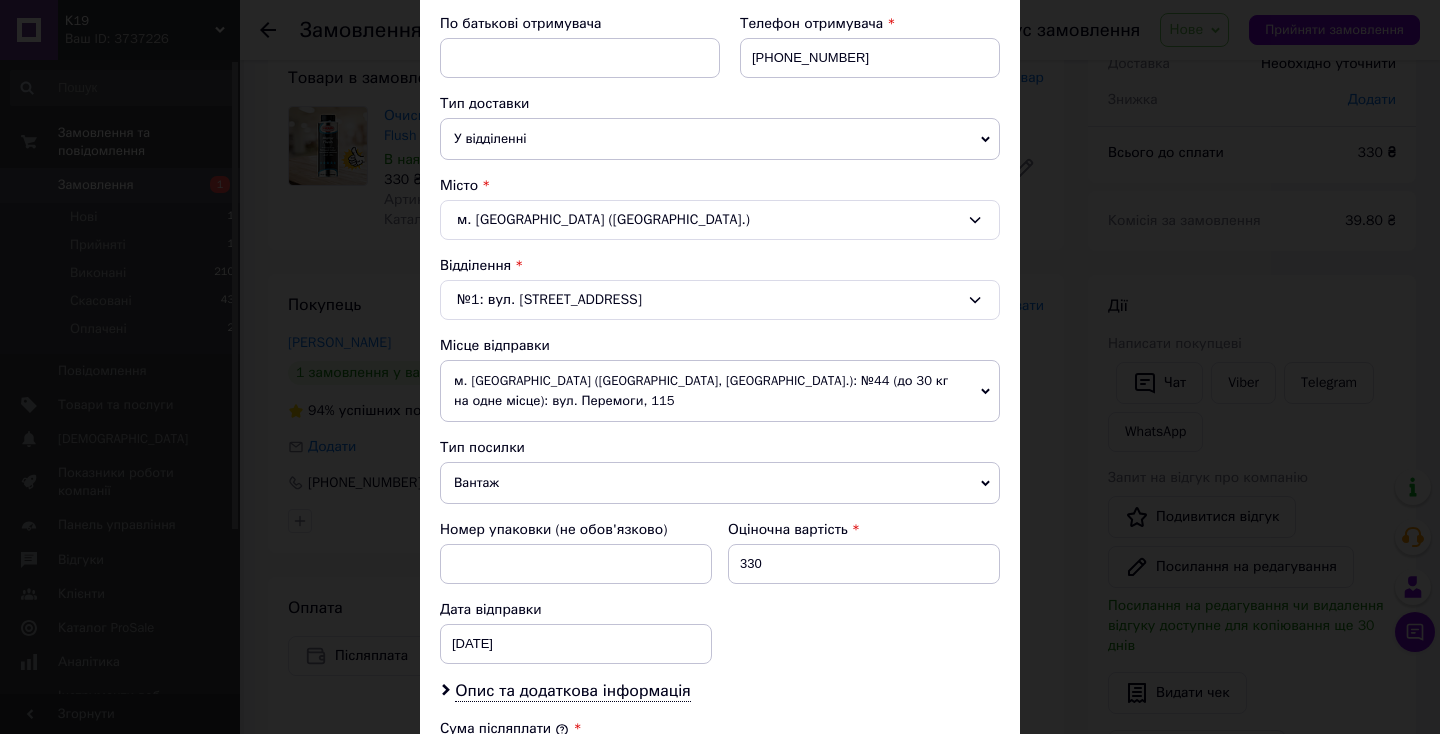 click on "м. [GEOGRAPHIC_DATA] ([GEOGRAPHIC_DATA], [GEOGRAPHIC_DATA].): №44 (до 30 кг на одне місце): вул. Перемоги, 115" at bounding box center [720, 391] 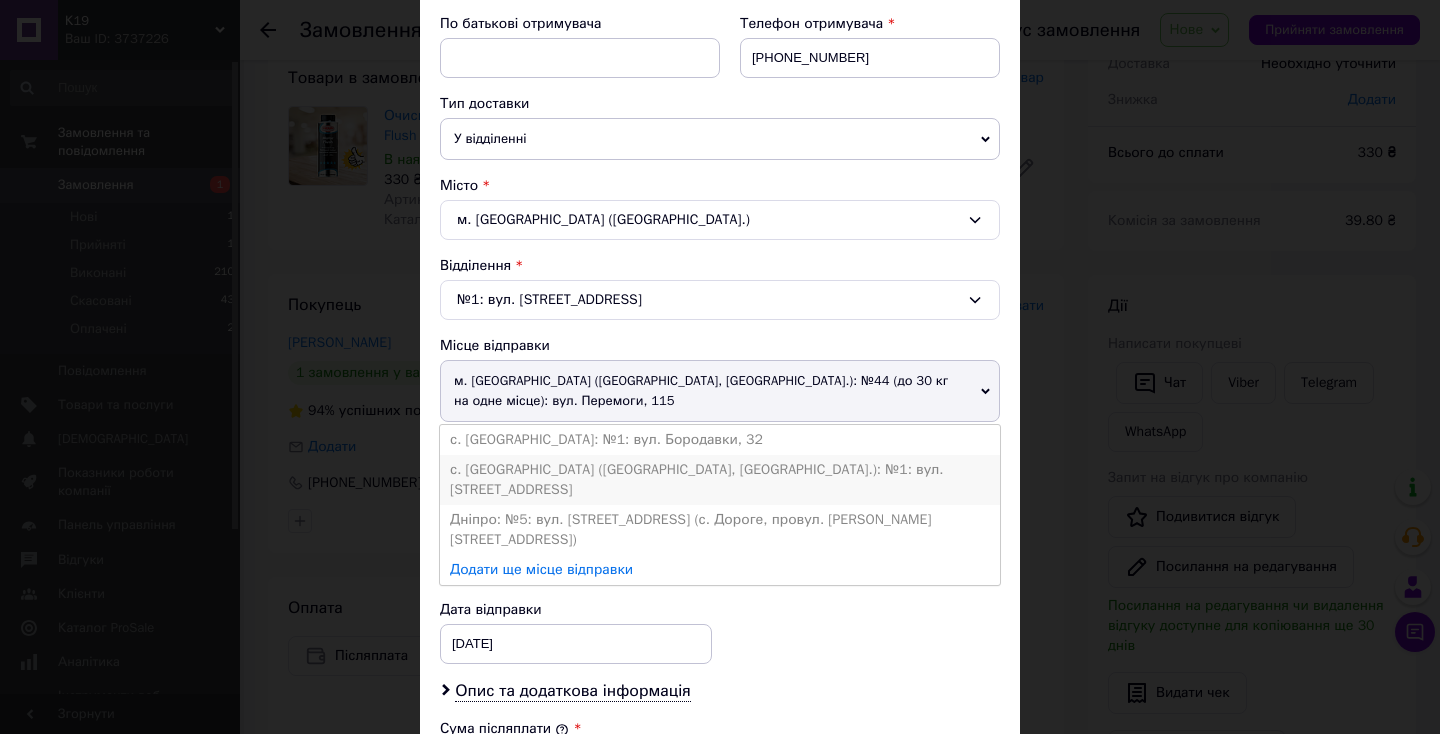 click on "с. [GEOGRAPHIC_DATA] ([GEOGRAPHIC_DATA], [GEOGRAPHIC_DATA].): №1: вул. [STREET_ADDRESS]" at bounding box center (720, 480) 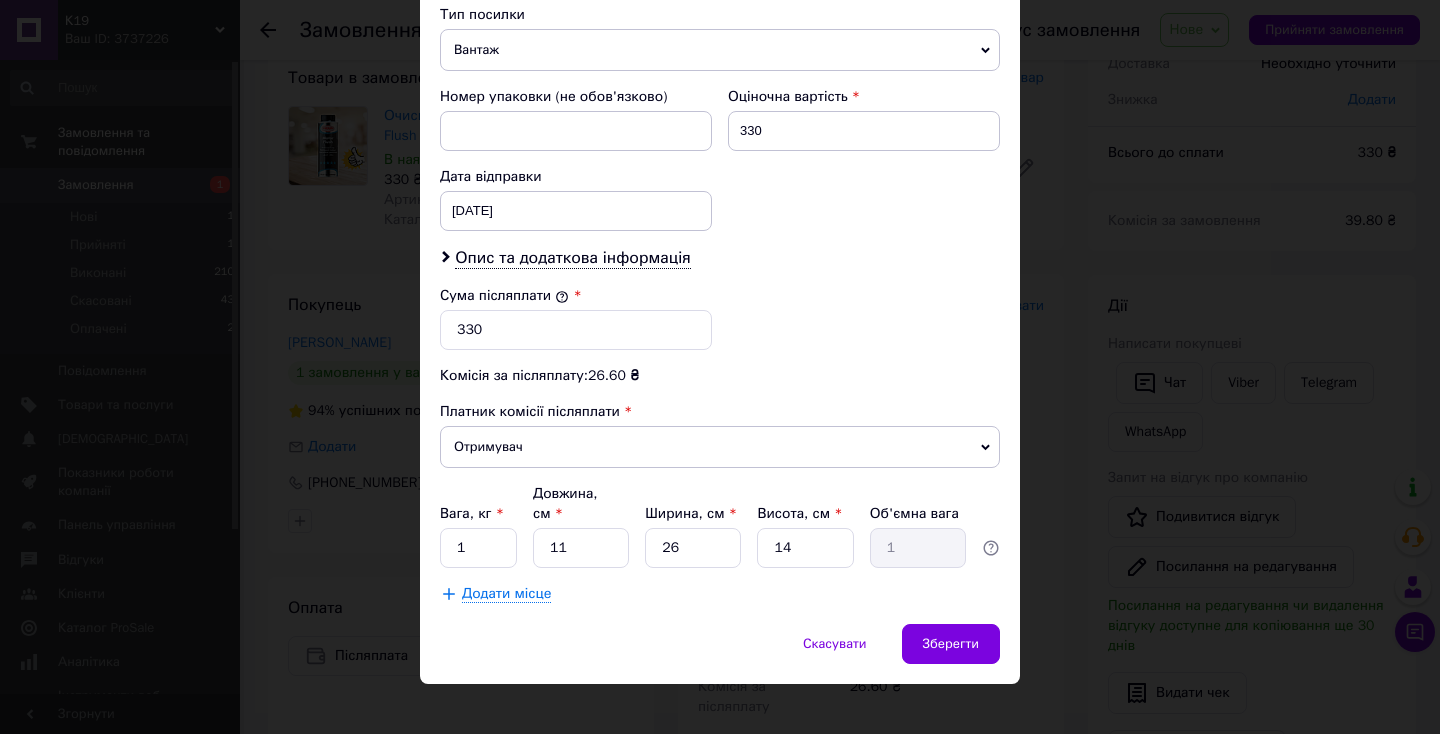 scroll, scrollTop: 811, scrollLeft: 0, axis: vertical 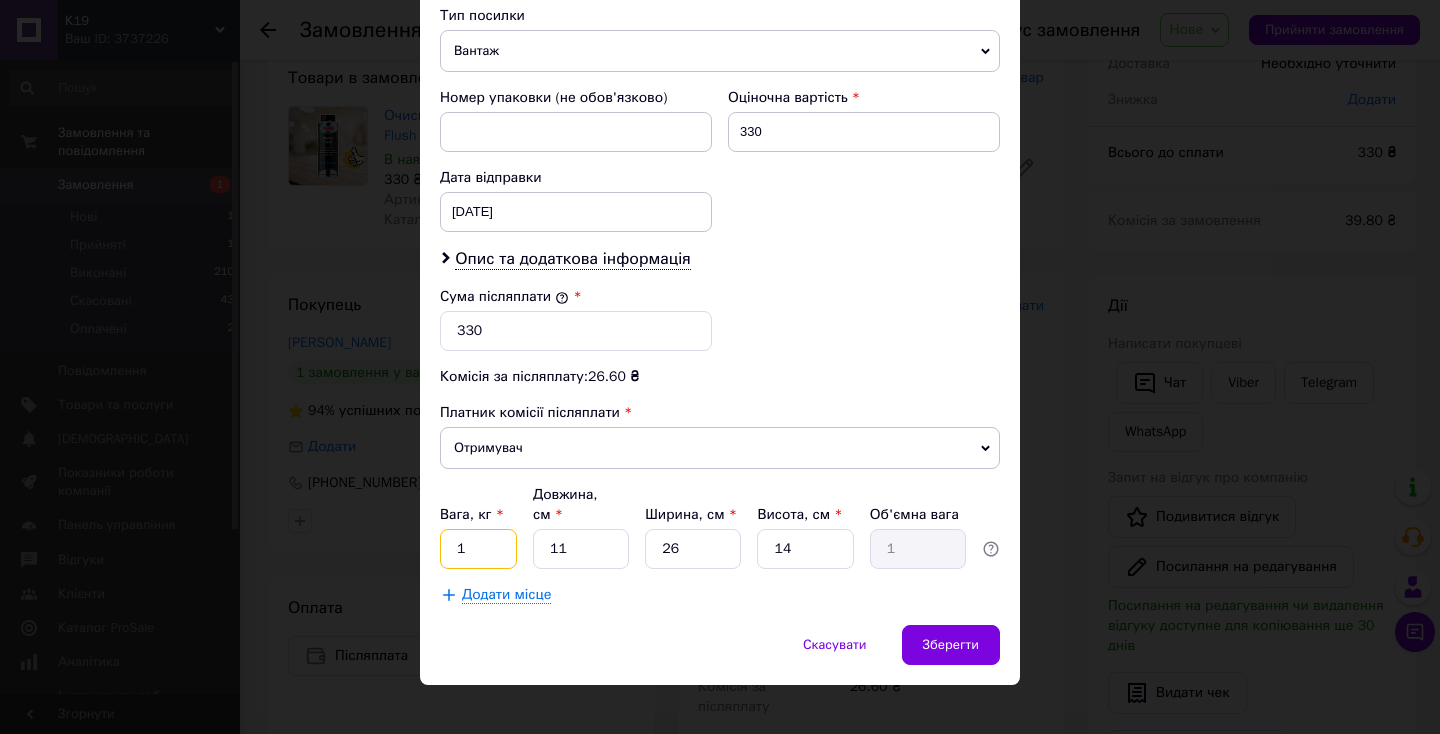click on "1" at bounding box center [478, 549] 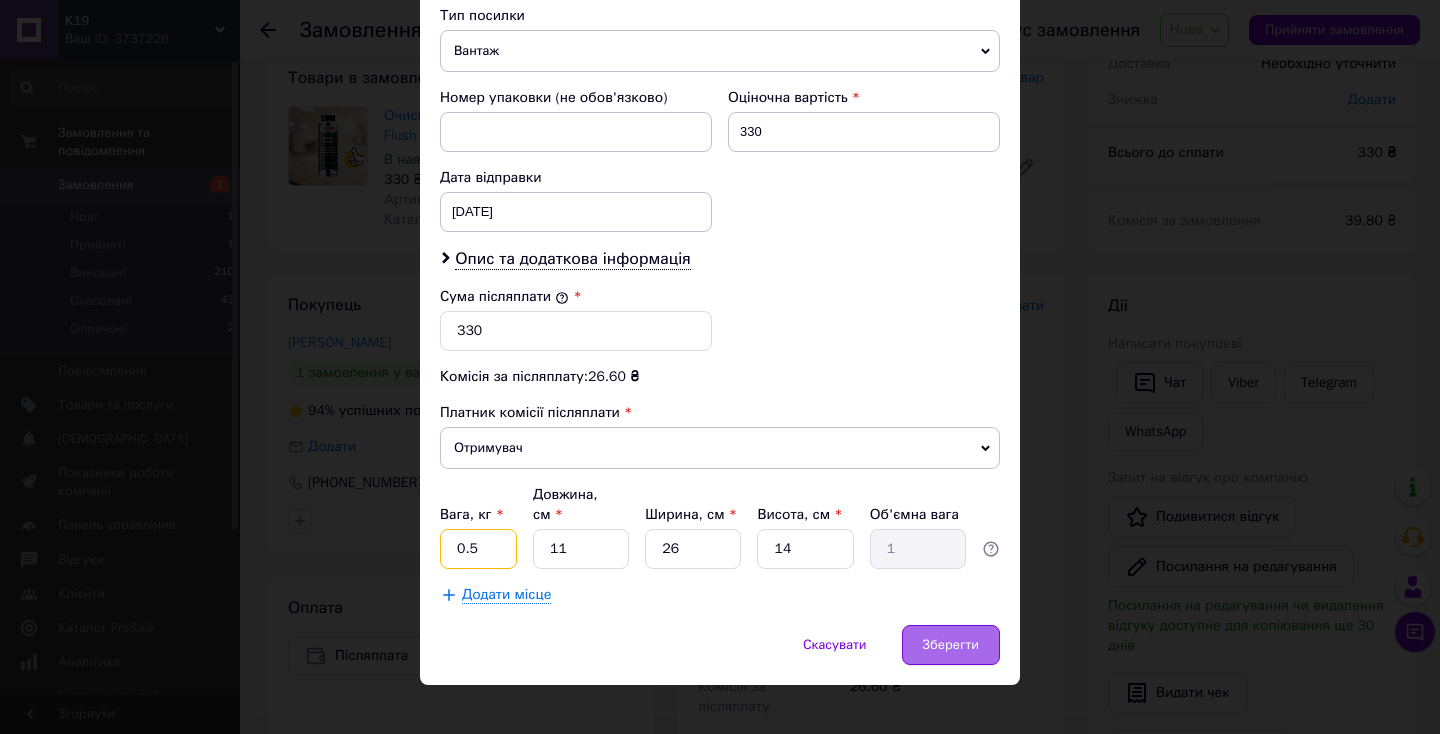 type on "0.5" 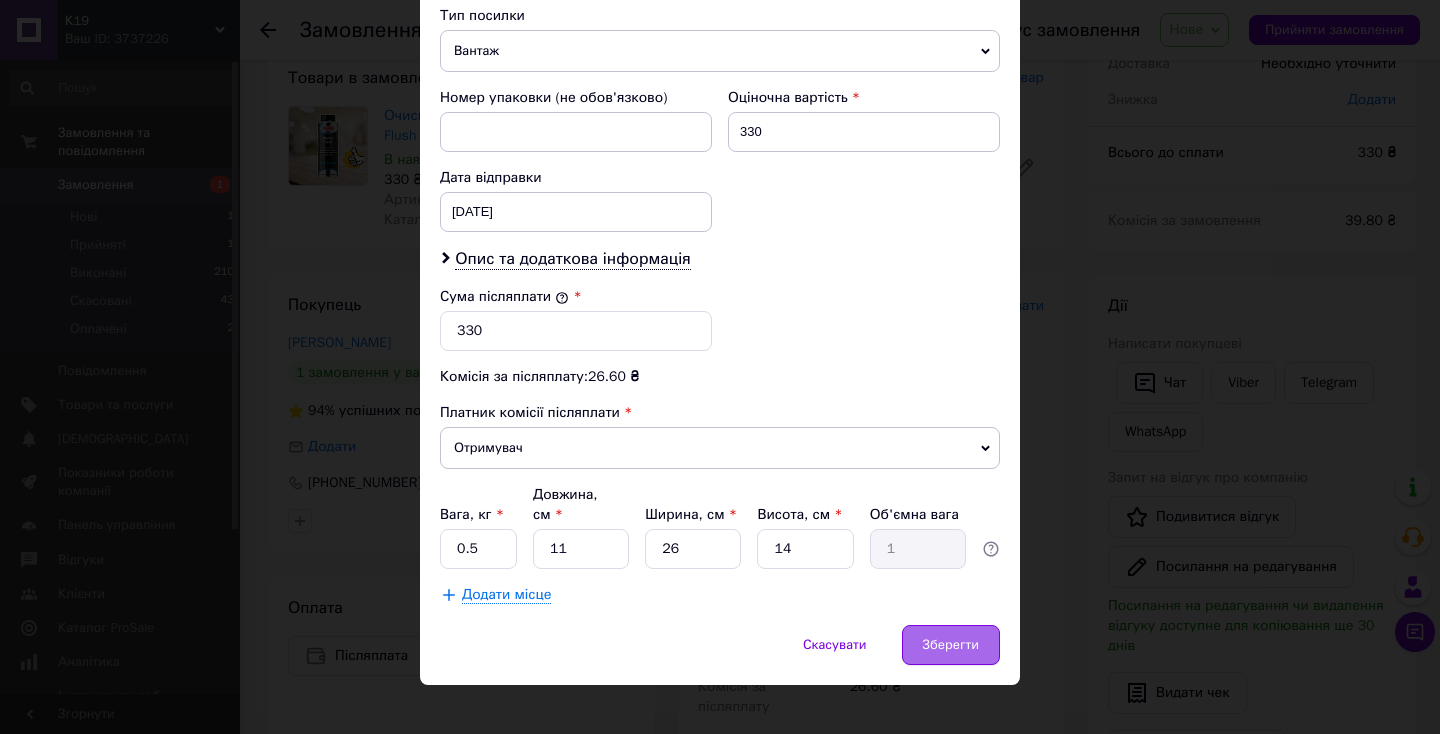 click on "Зберегти" at bounding box center [951, 645] 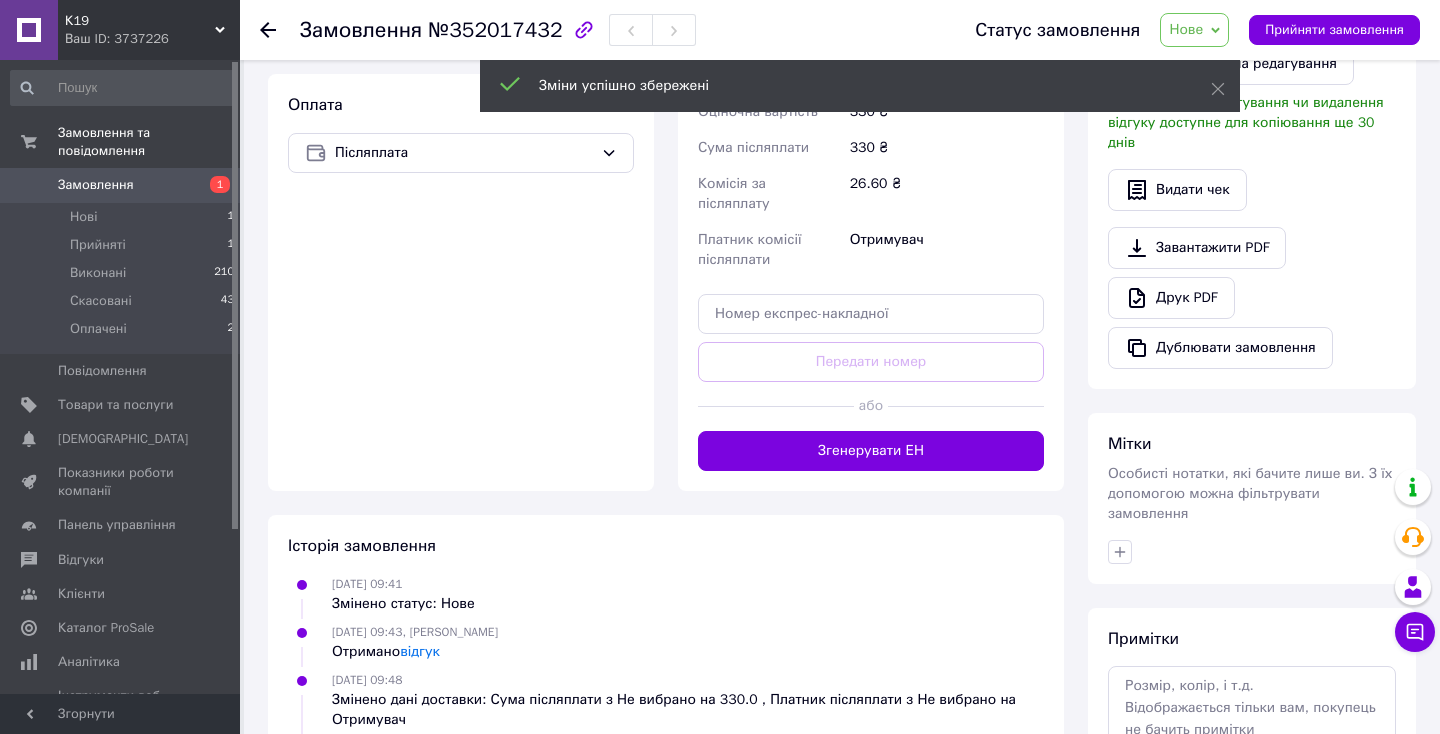 scroll, scrollTop: 637, scrollLeft: 0, axis: vertical 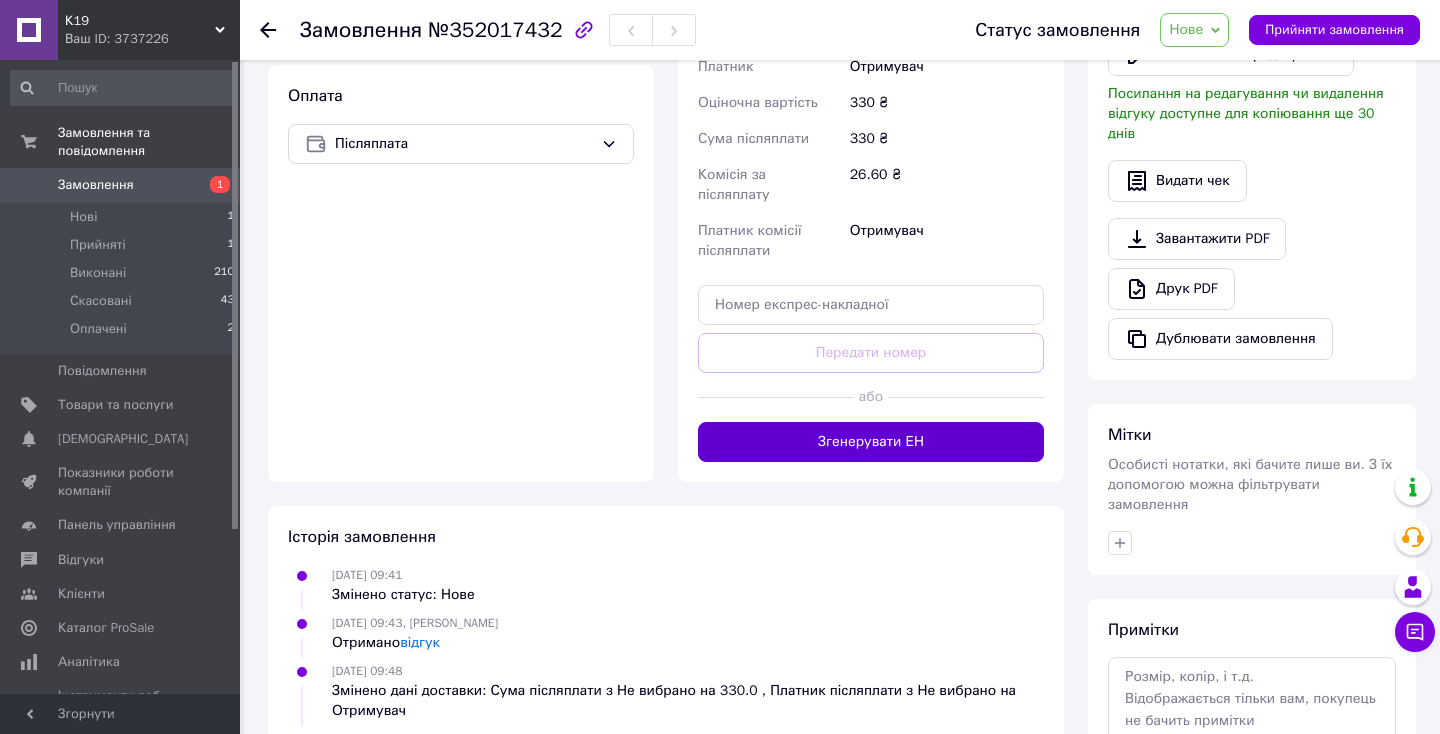 click on "Згенерувати ЕН" at bounding box center [871, 442] 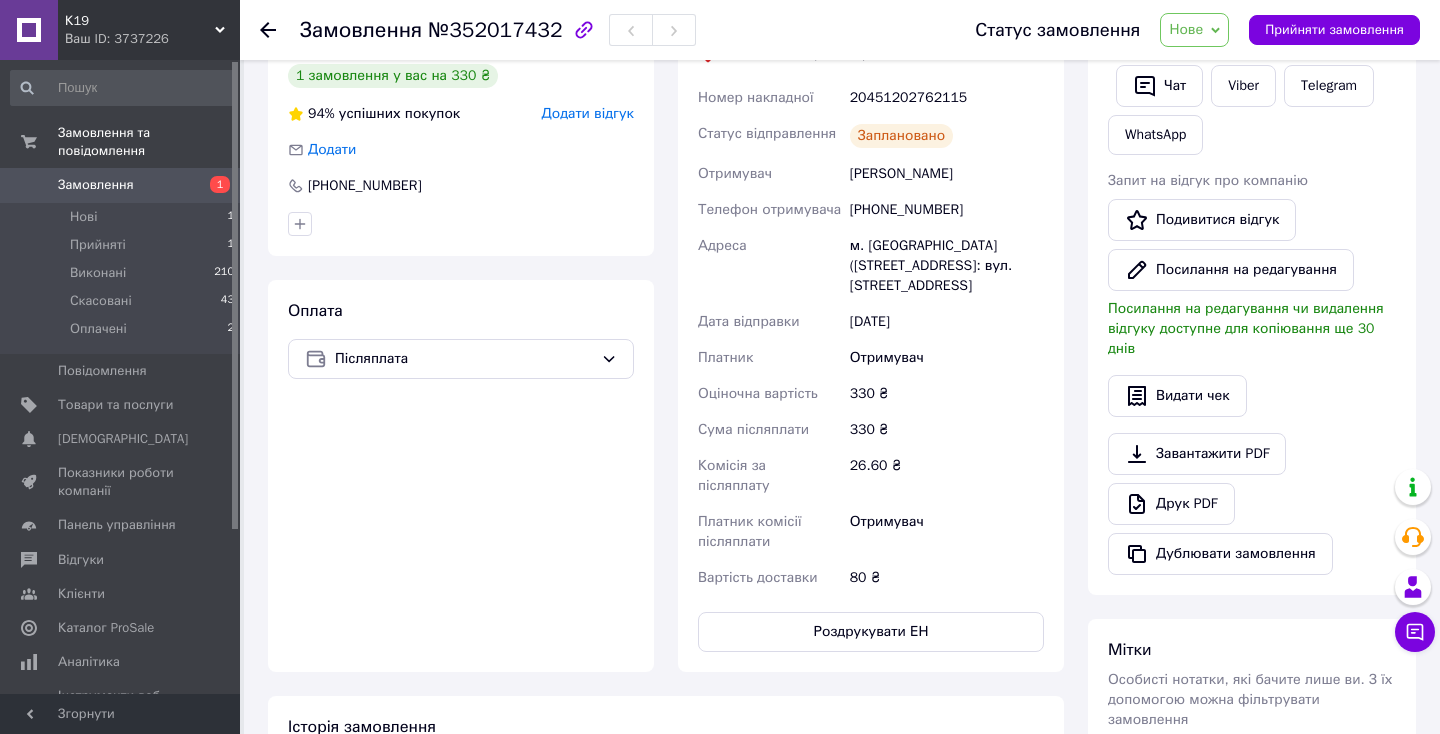 scroll, scrollTop: 406, scrollLeft: 0, axis: vertical 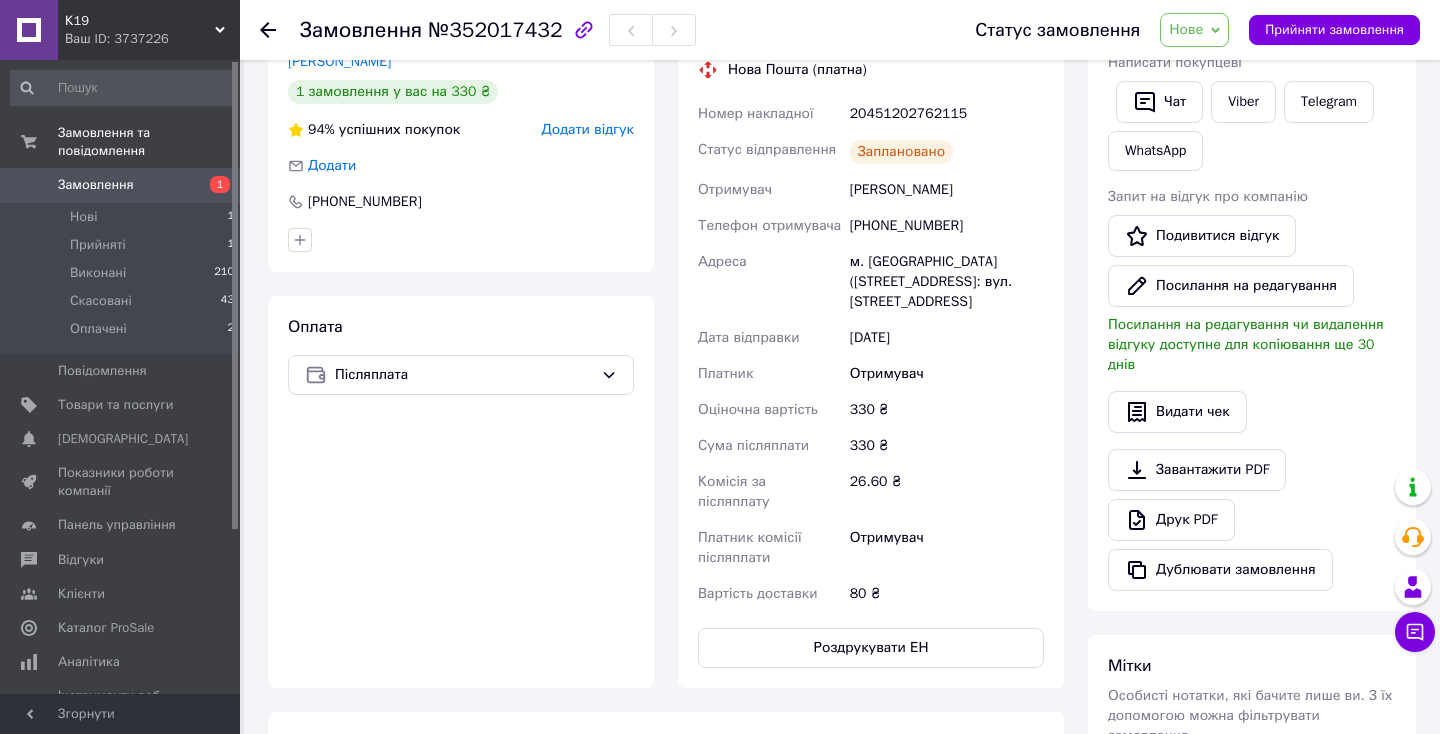 click on "Нове" at bounding box center [1194, 30] 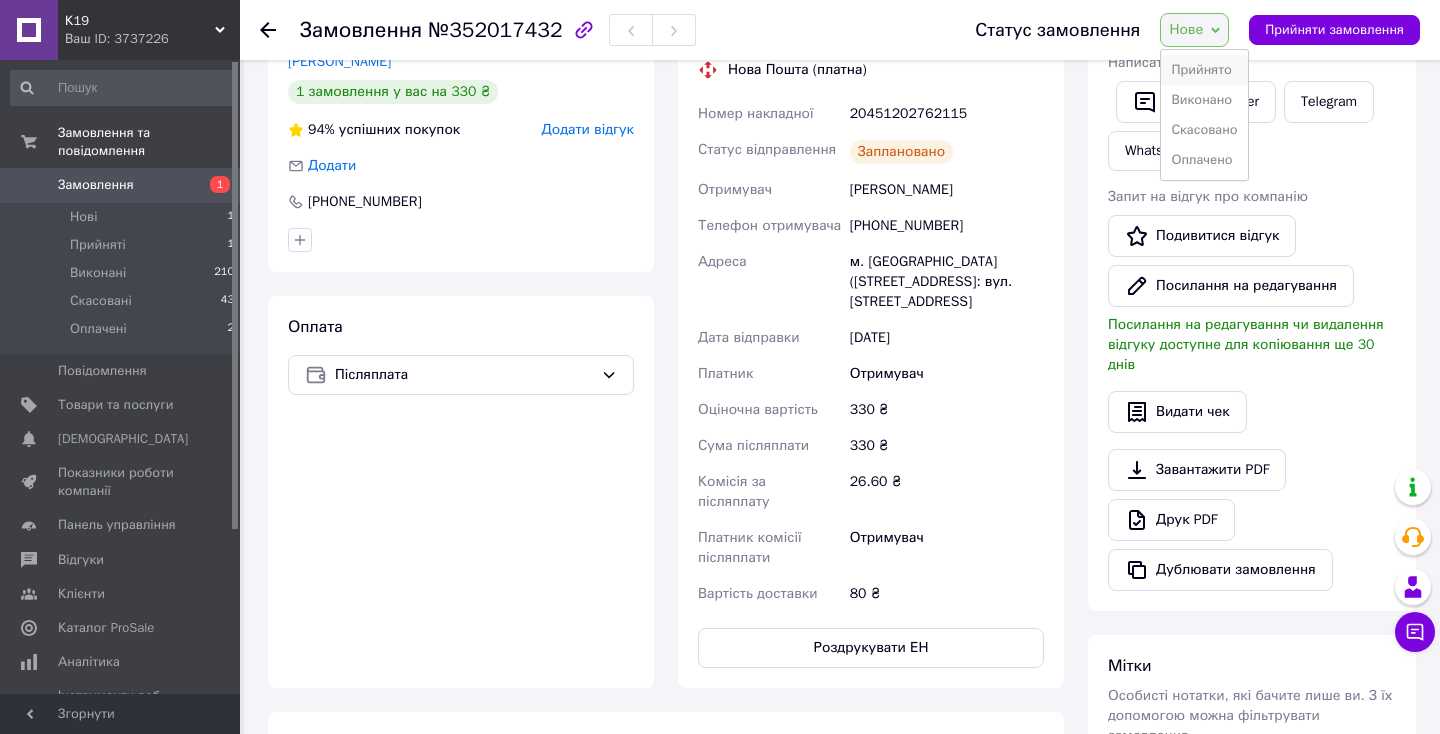 click on "Прийнято" at bounding box center (1204, 70) 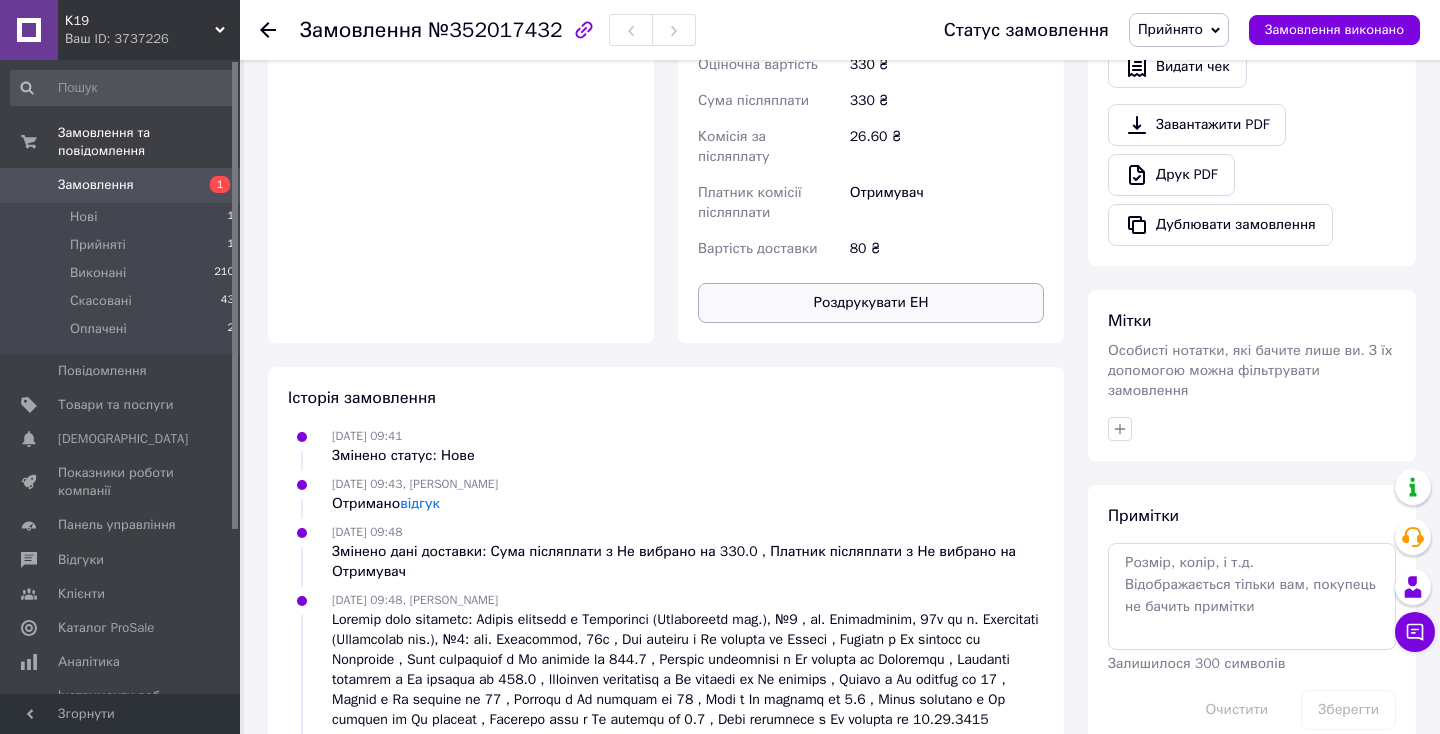 scroll, scrollTop: 743, scrollLeft: 0, axis: vertical 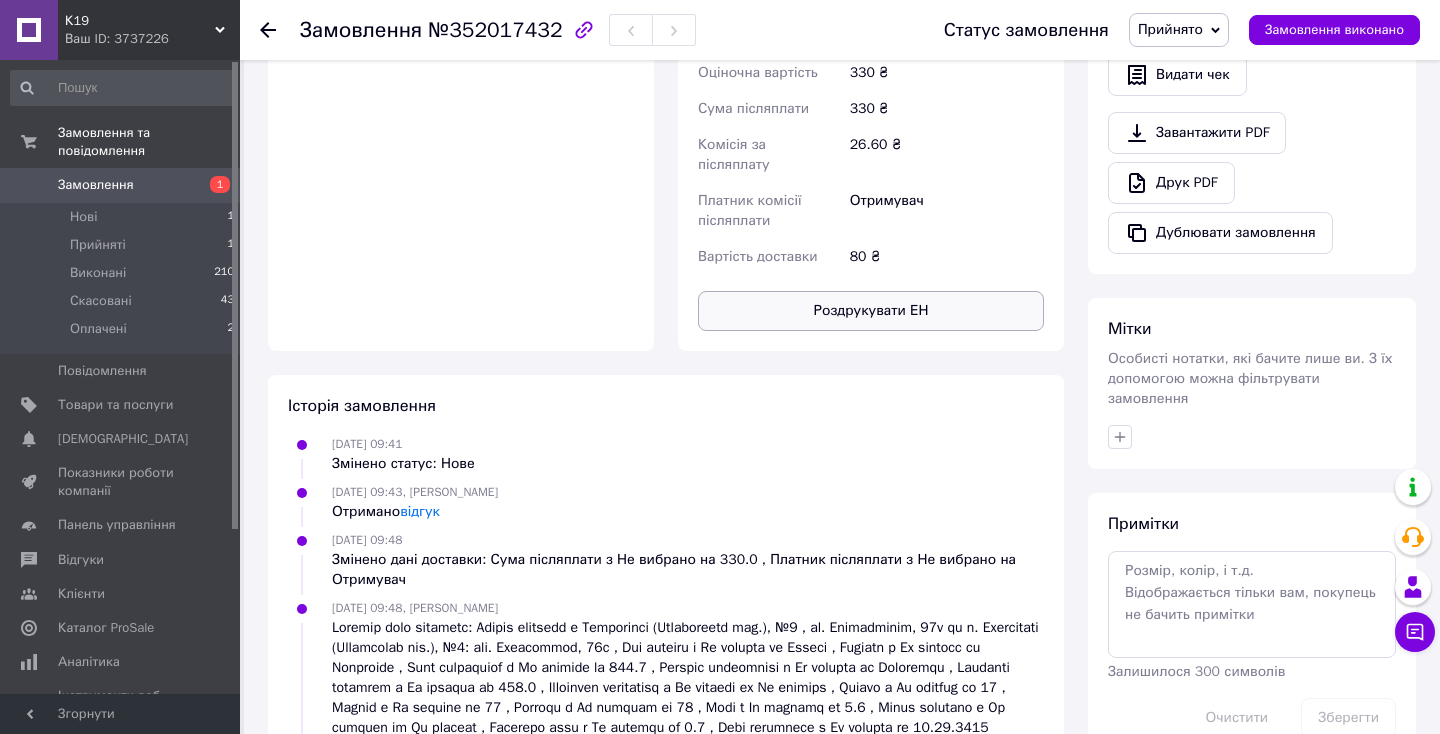 click on "Роздрукувати ЕН" at bounding box center (871, 311) 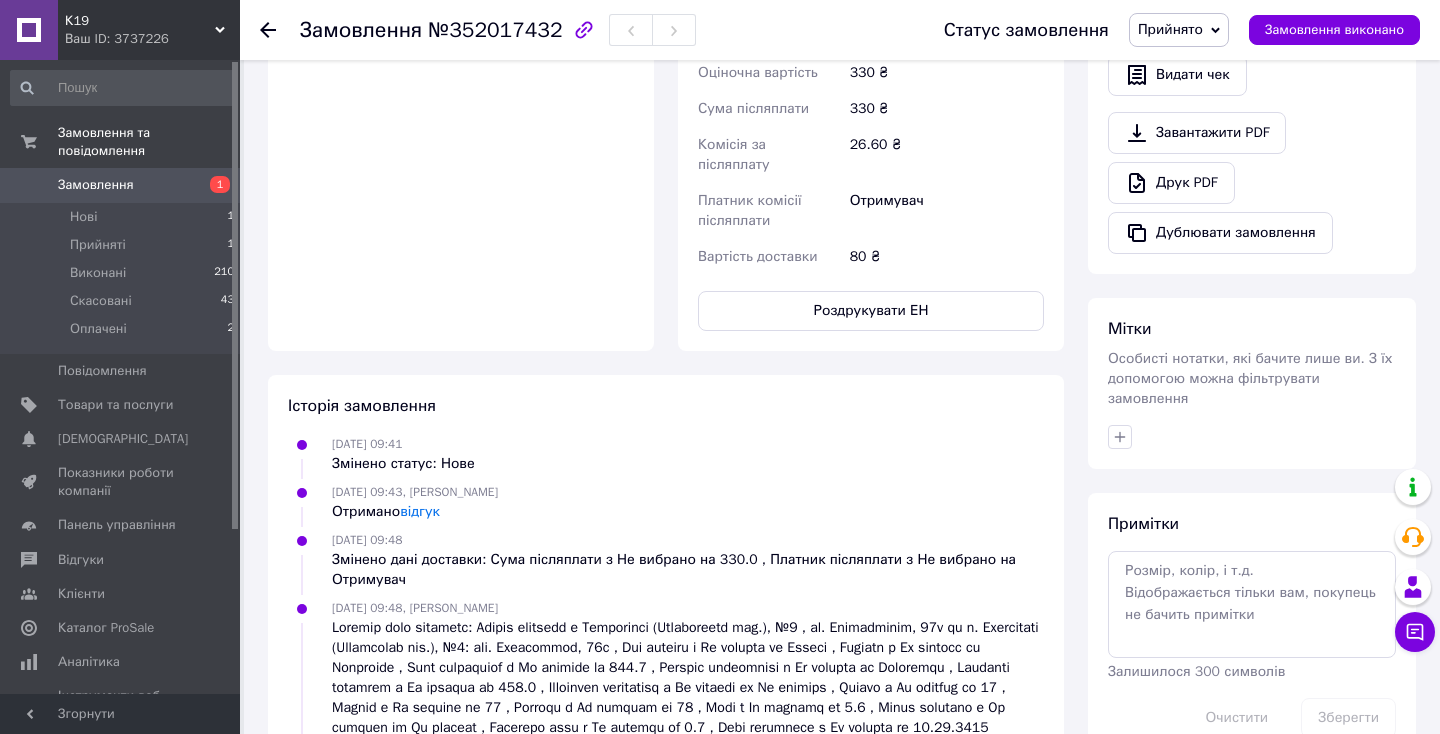click on "Замовлення" at bounding box center [96, 185] 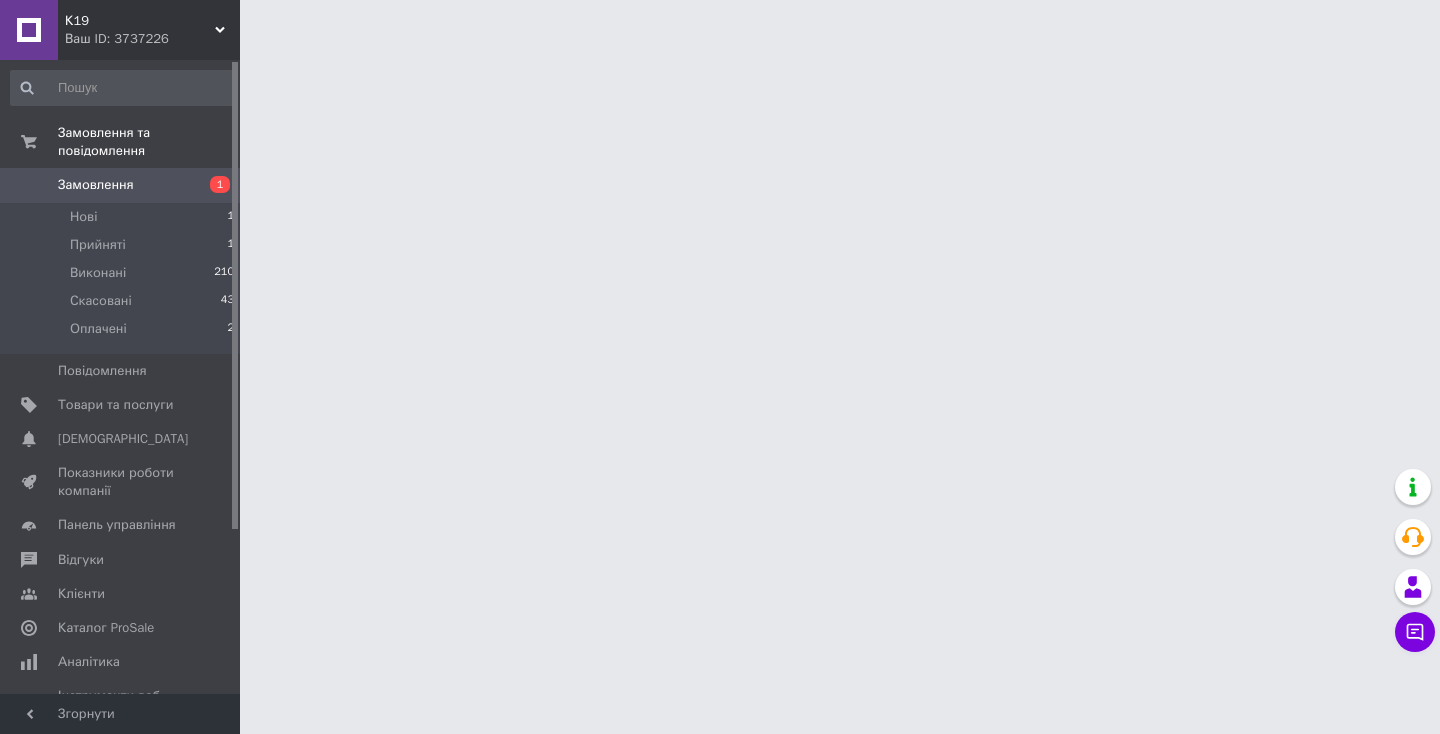 scroll, scrollTop: 0, scrollLeft: 0, axis: both 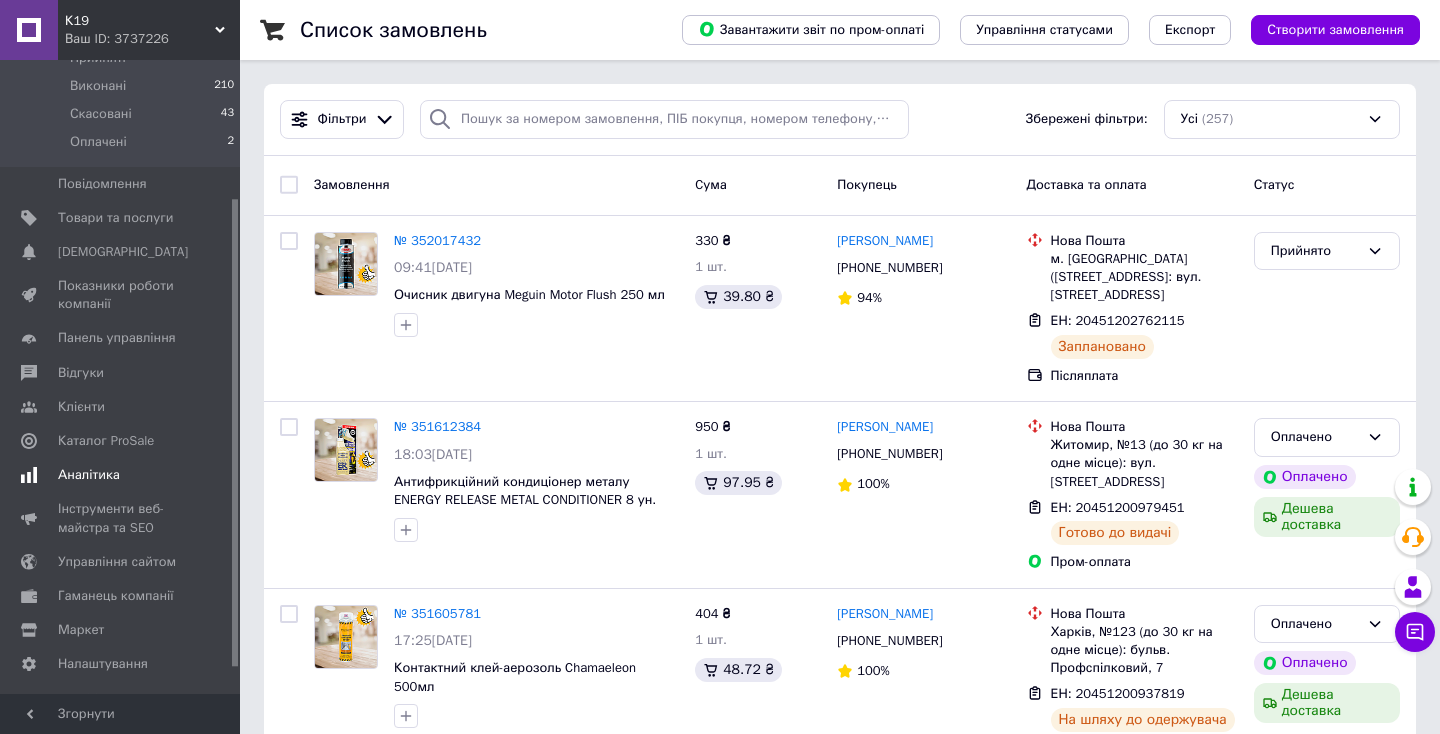 click on "Аналітика" at bounding box center (89, 475) 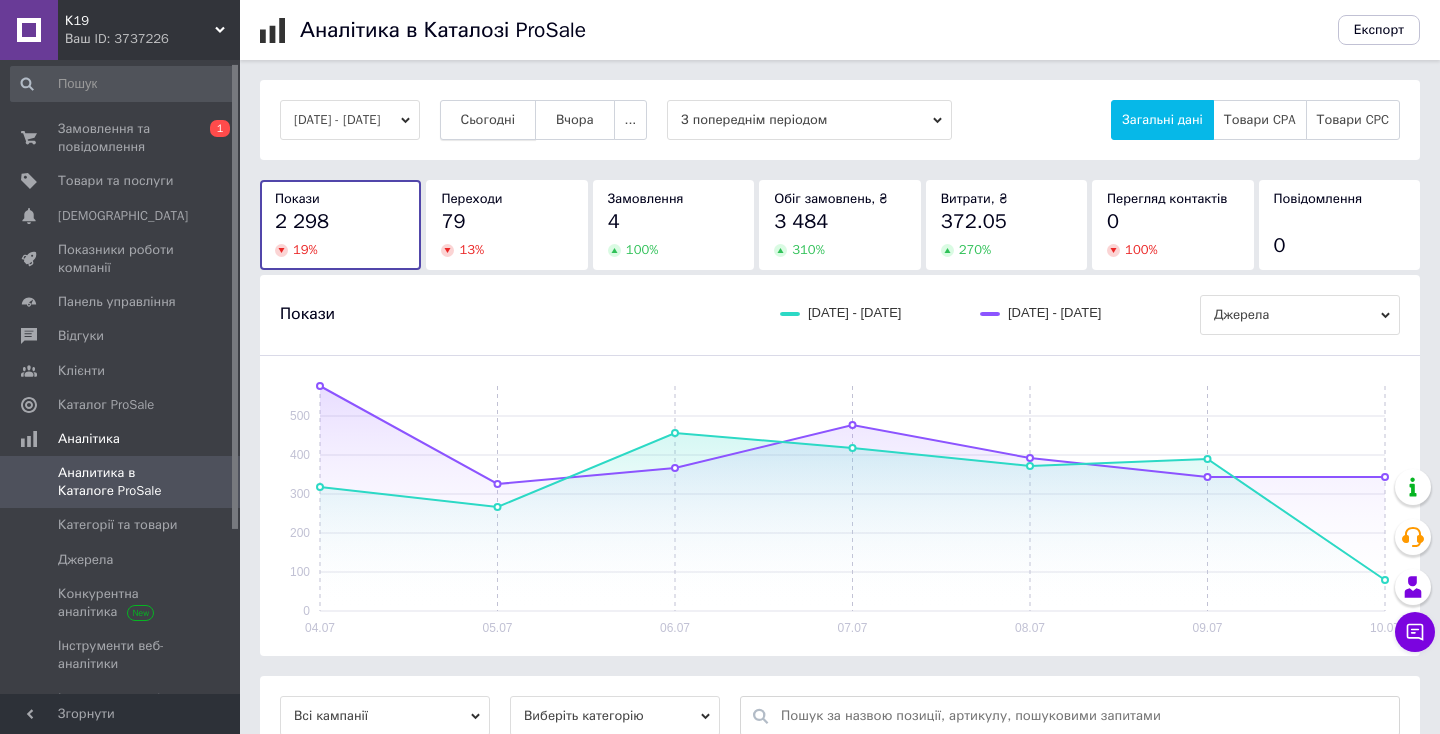 click on "Сьогодні" at bounding box center [488, 120] 